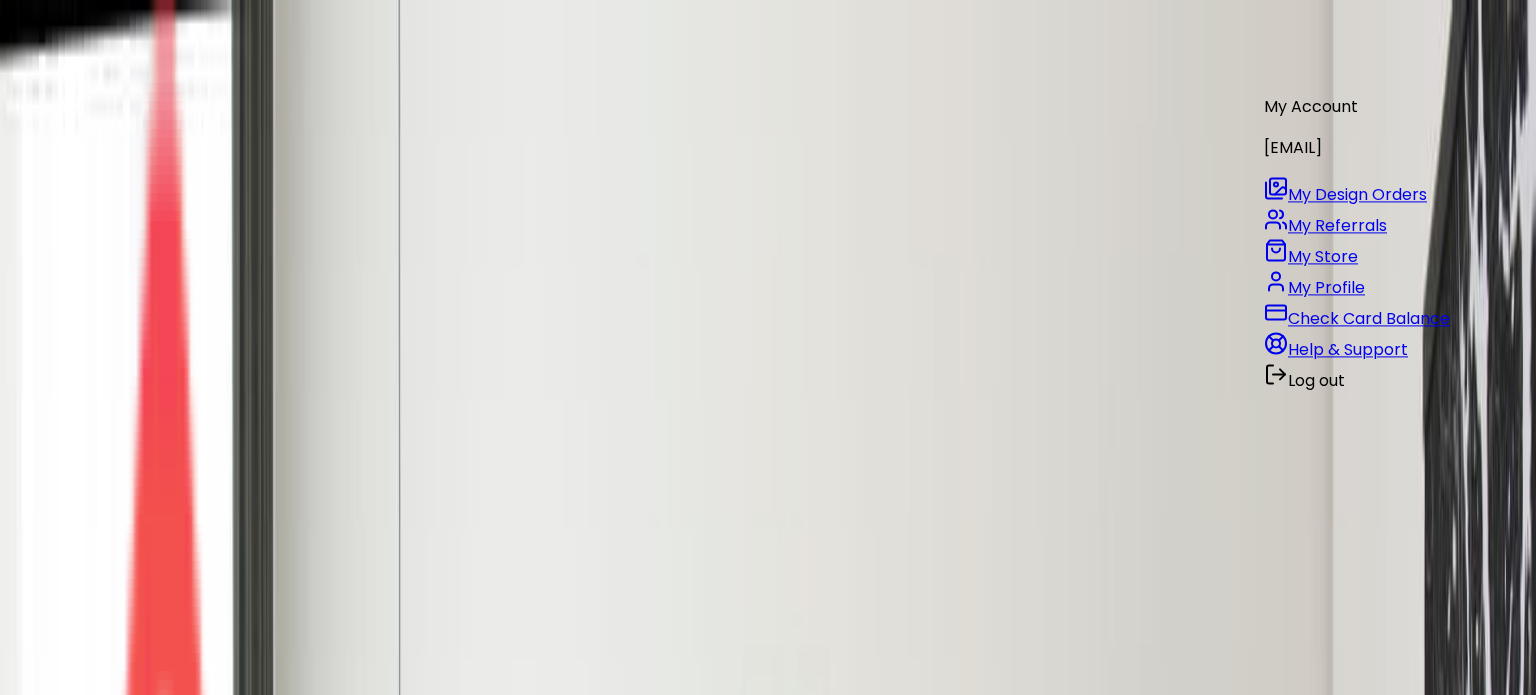 scroll, scrollTop: 0, scrollLeft: 0, axis: both 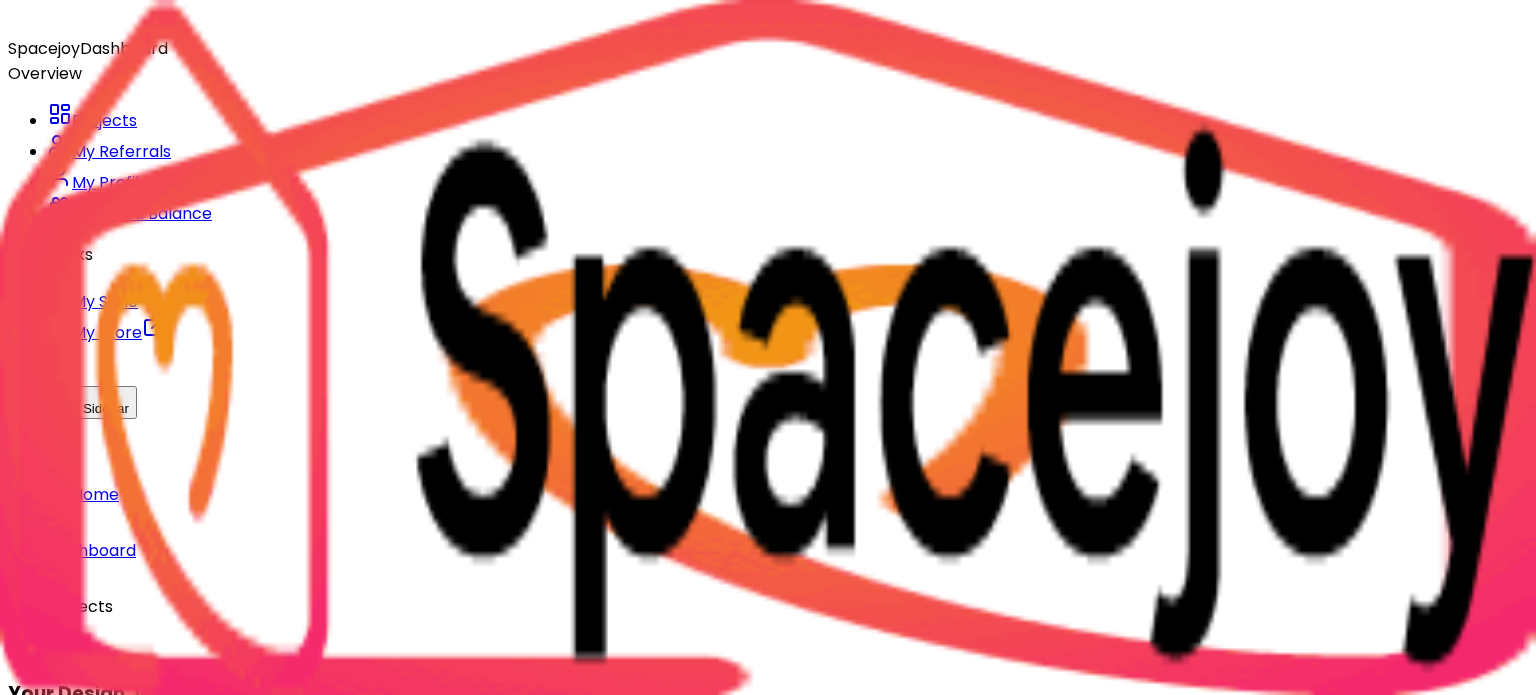 click on "Delivered on:   [DATE] [FIRST] Design Next Steps: View Design Shop Products Design Stage:   Ready 100 %" at bounding box center (788, 901) 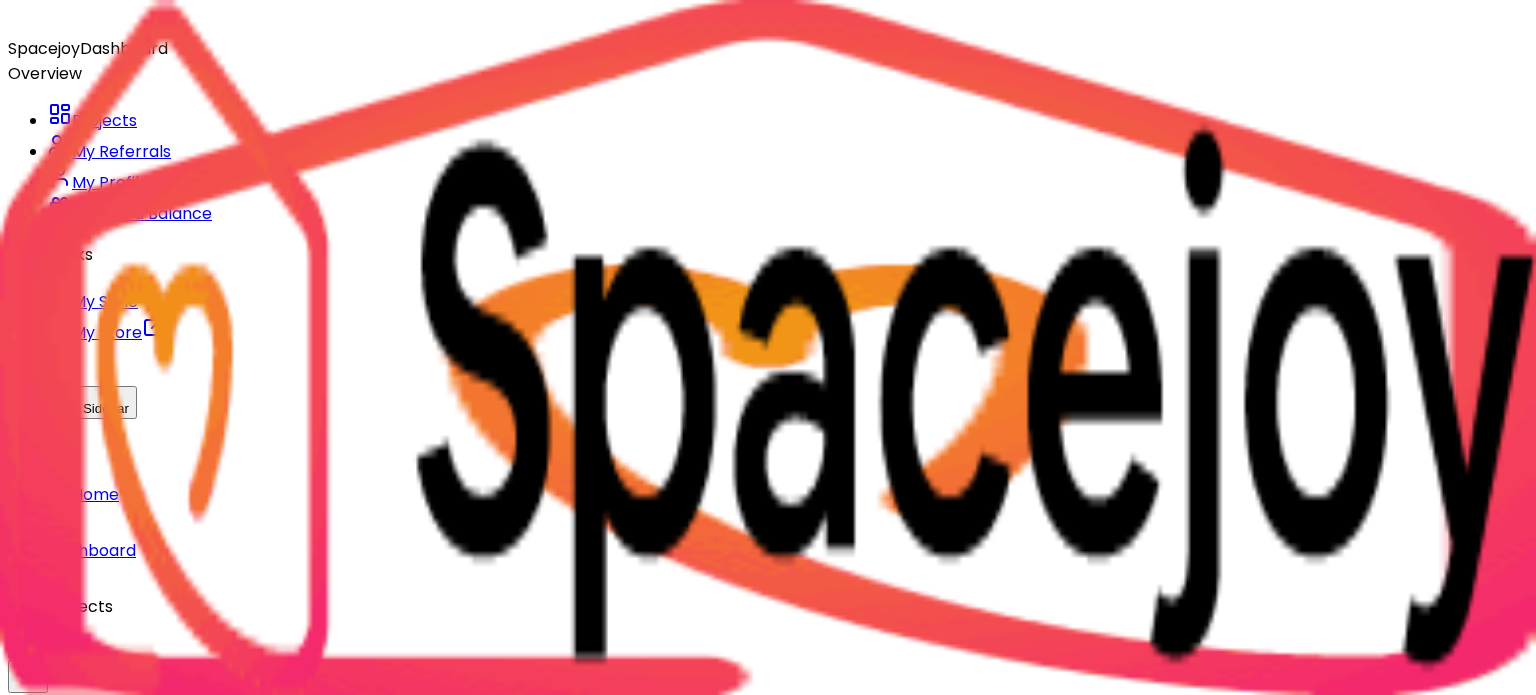 scroll, scrollTop: 6133, scrollLeft: 0, axis: vertical 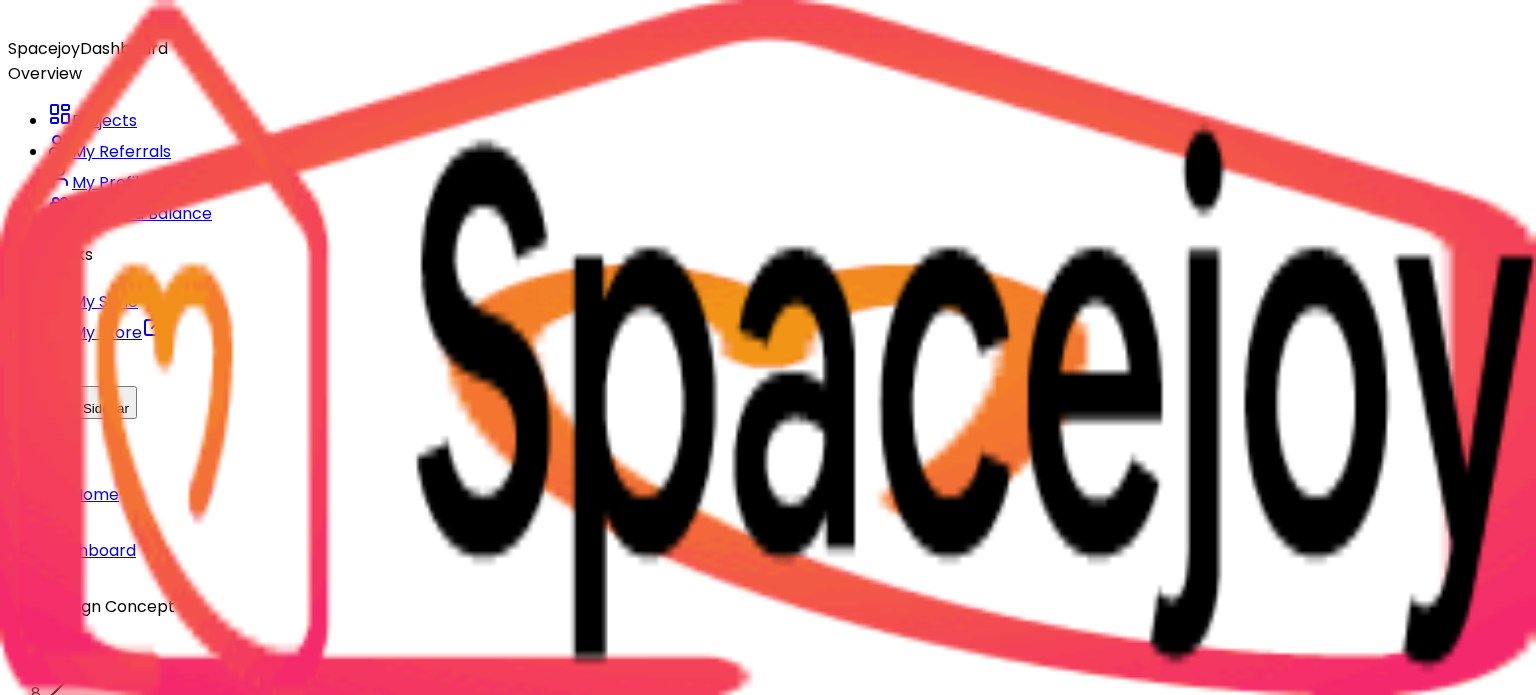 click at bounding box center [4184, 1085] 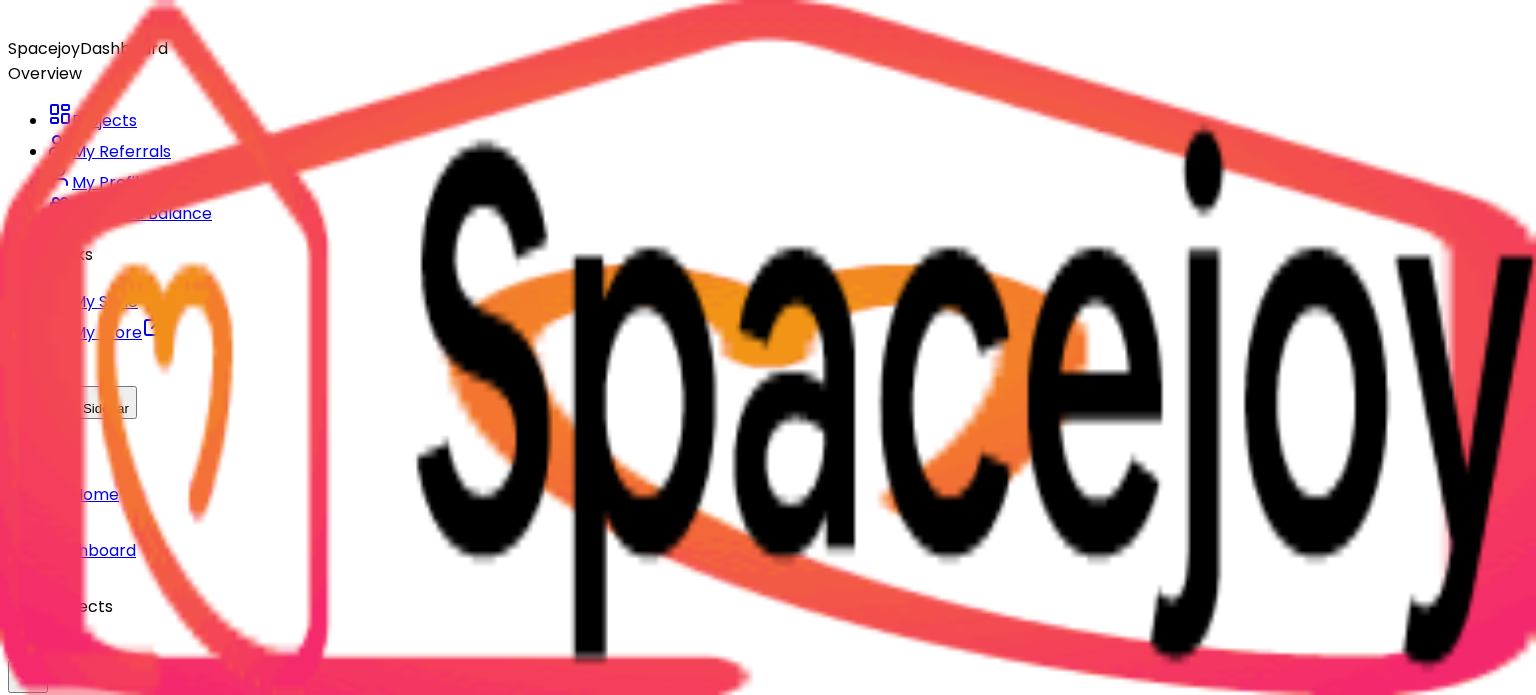 scroll, scrollTop: 6133, scrollLeft: 0, axis: vertical 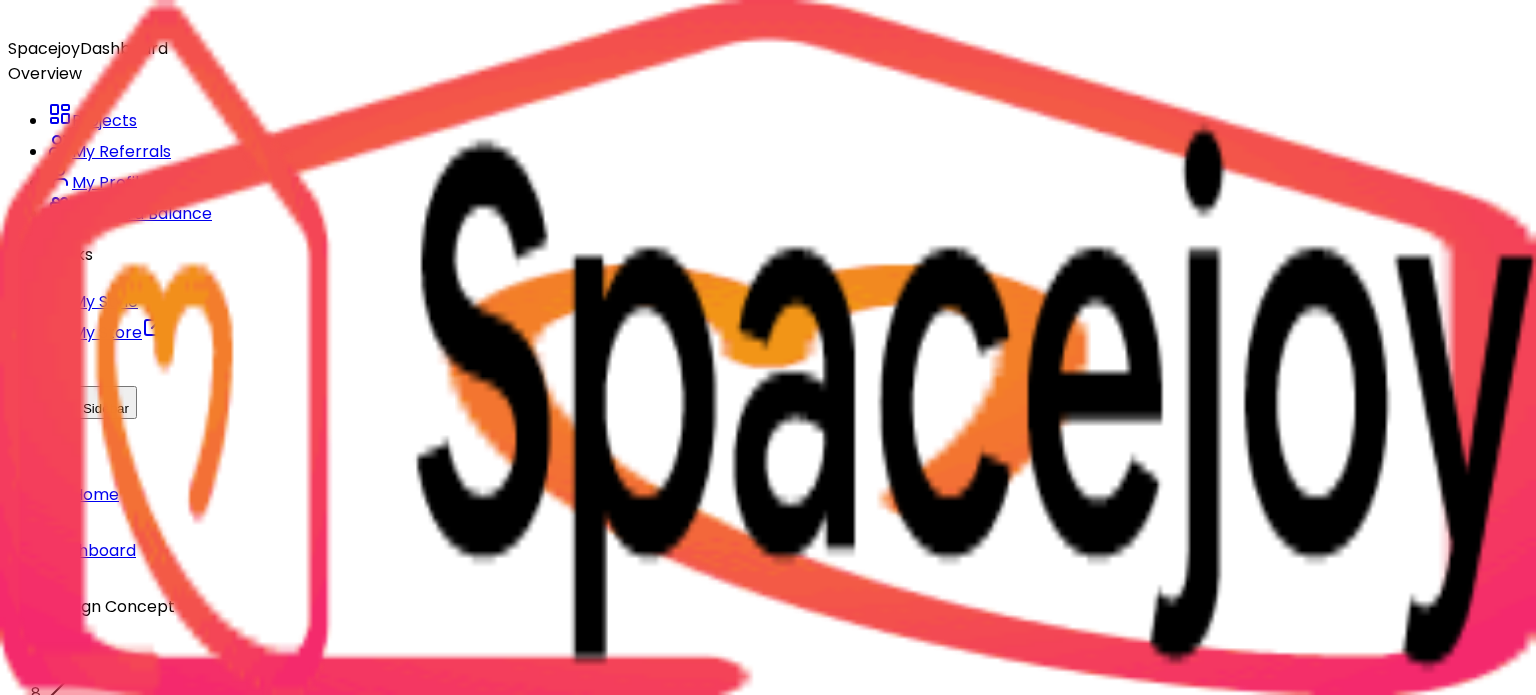click at bounding box center (4184, 1085) 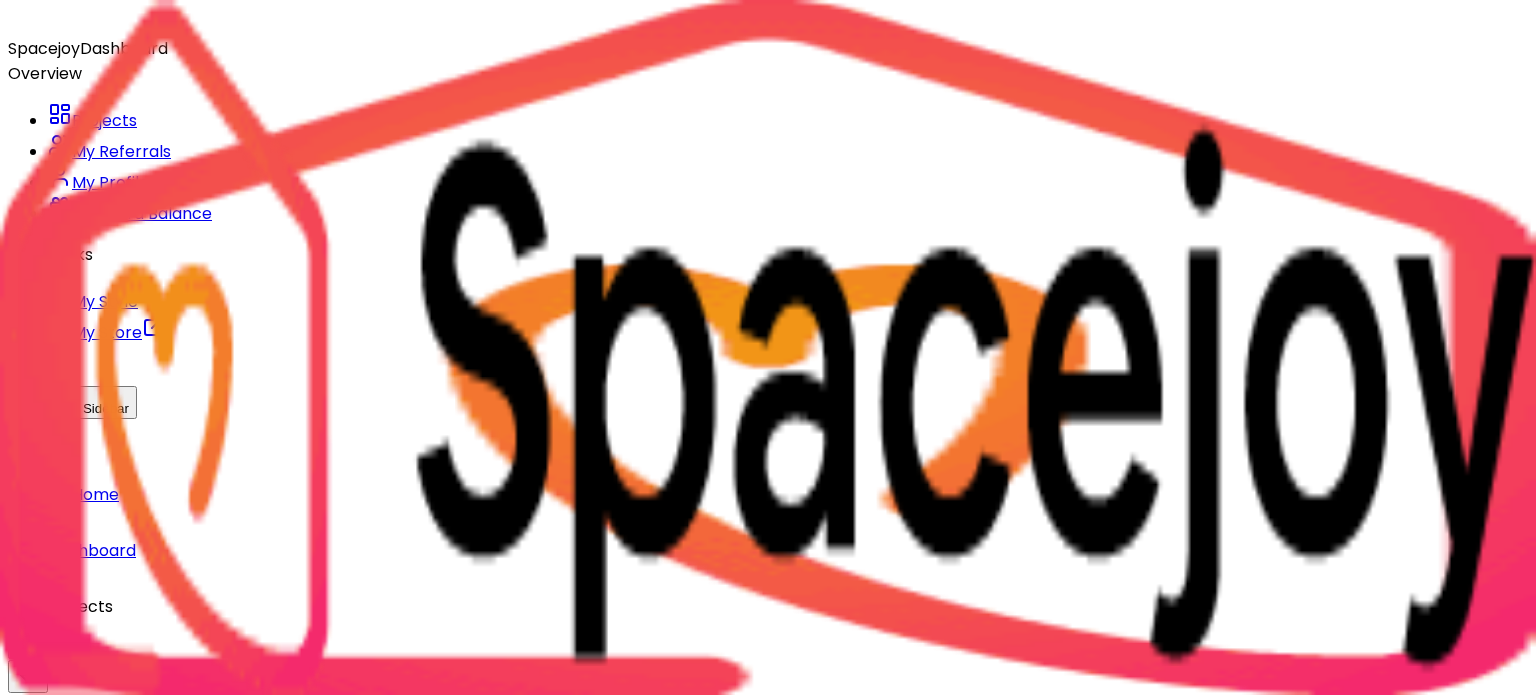 scroll, scrollTop: 6133, scrollLeft: 0, axis: vertical 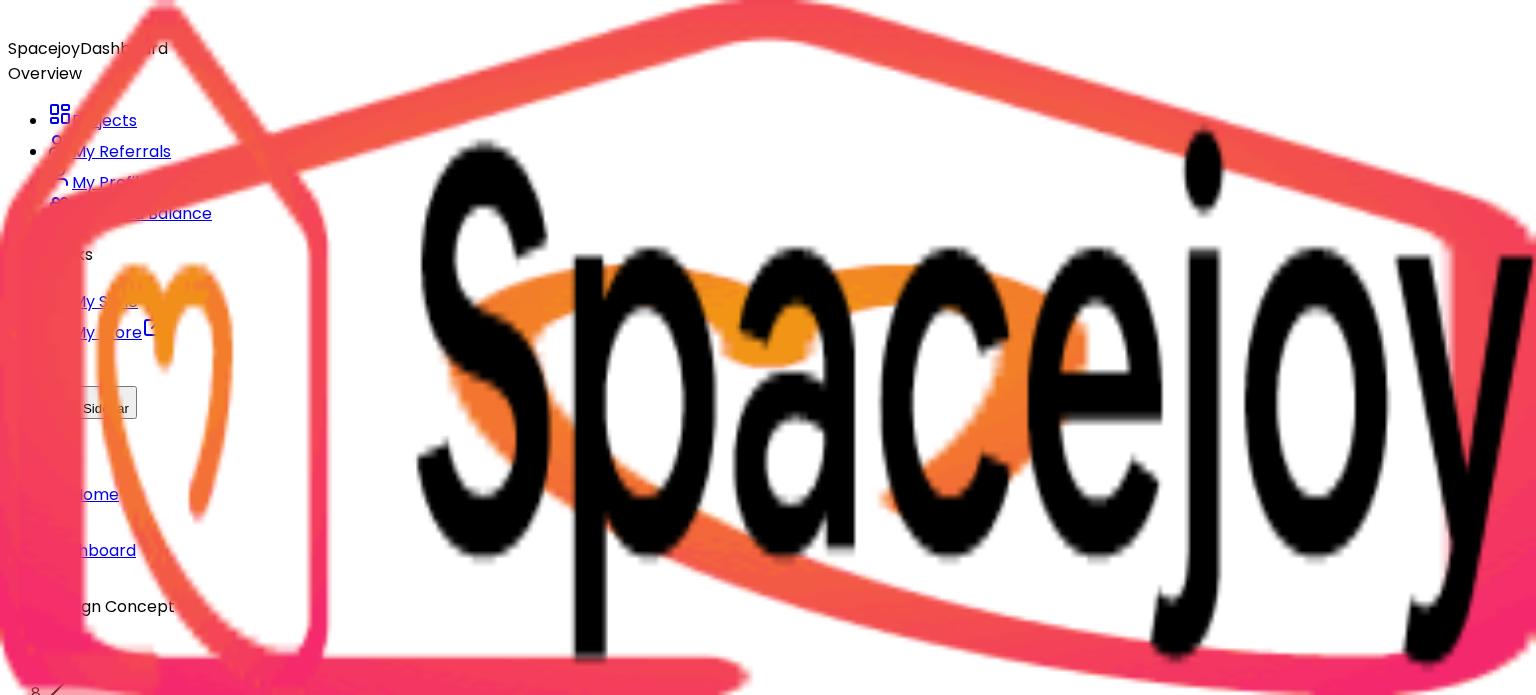 click at bounding box center [4184, 1085] 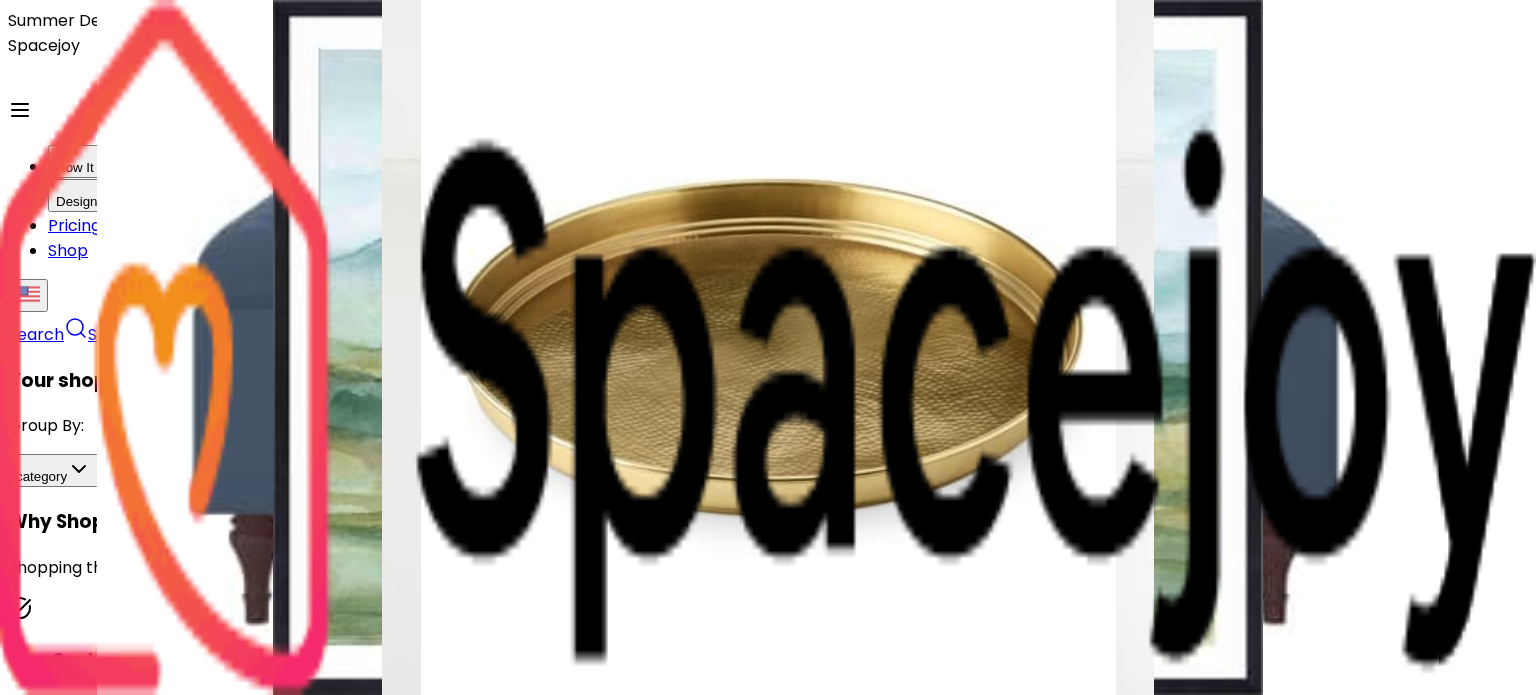 scroll, scrollTop: 489, scrollLeft: 0, axis: vertical 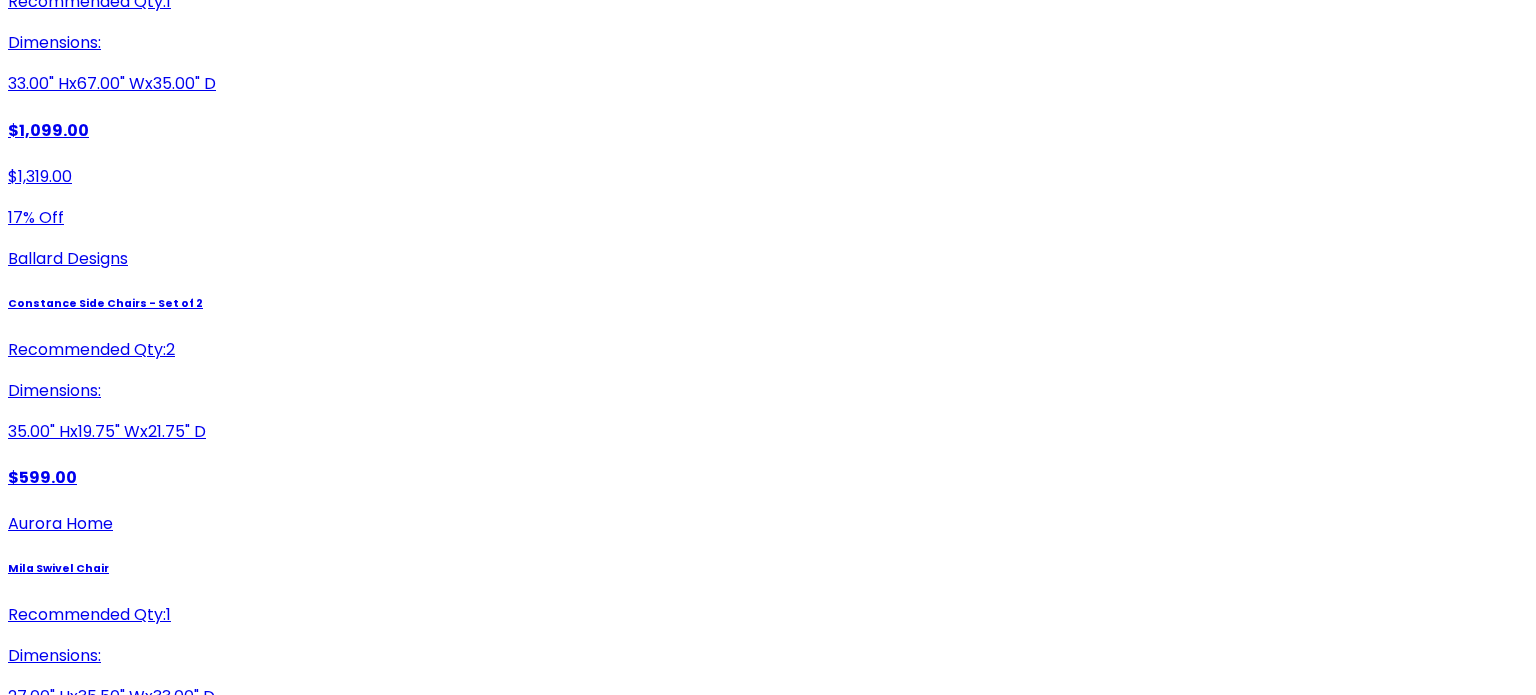 click on "Wayfair" at bounding box center (768, 2536) 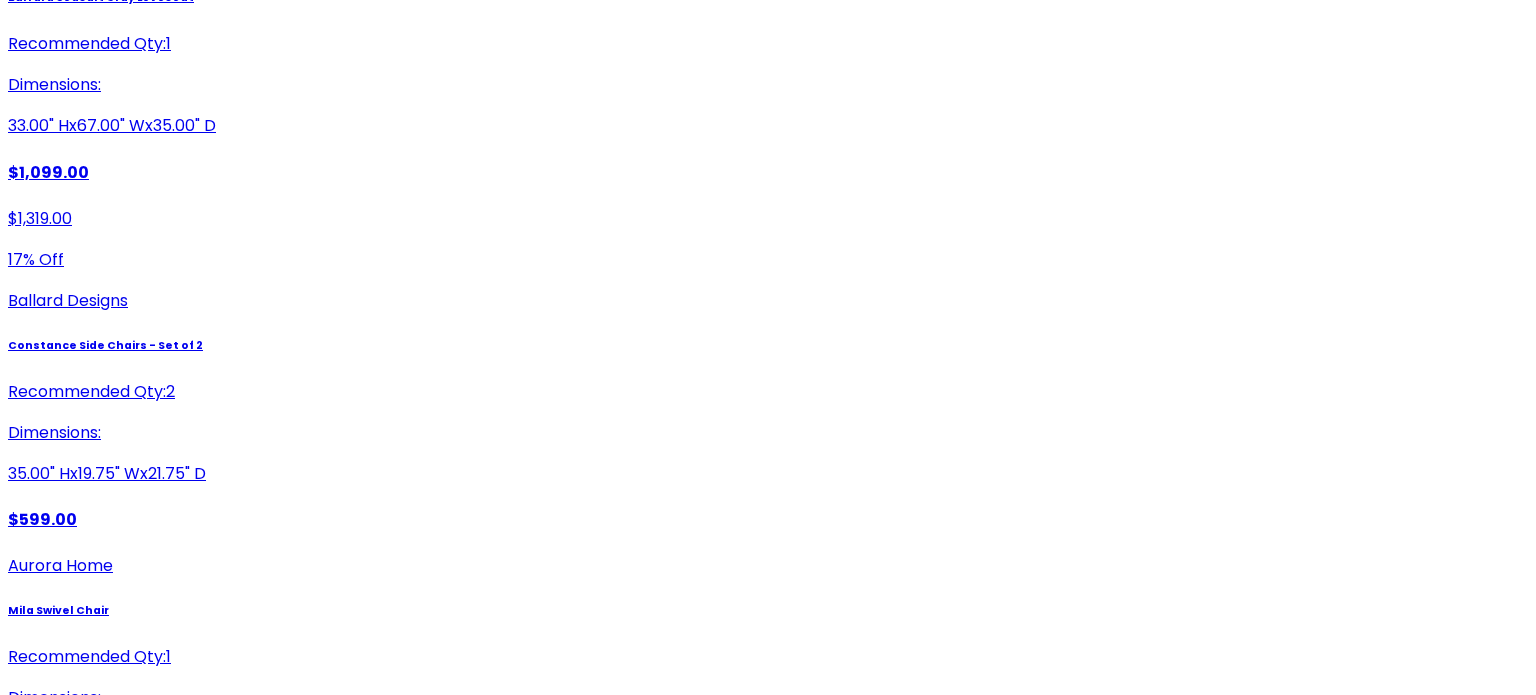 scroll, scrollTop: 0, scrollLeft: 0, axis: both 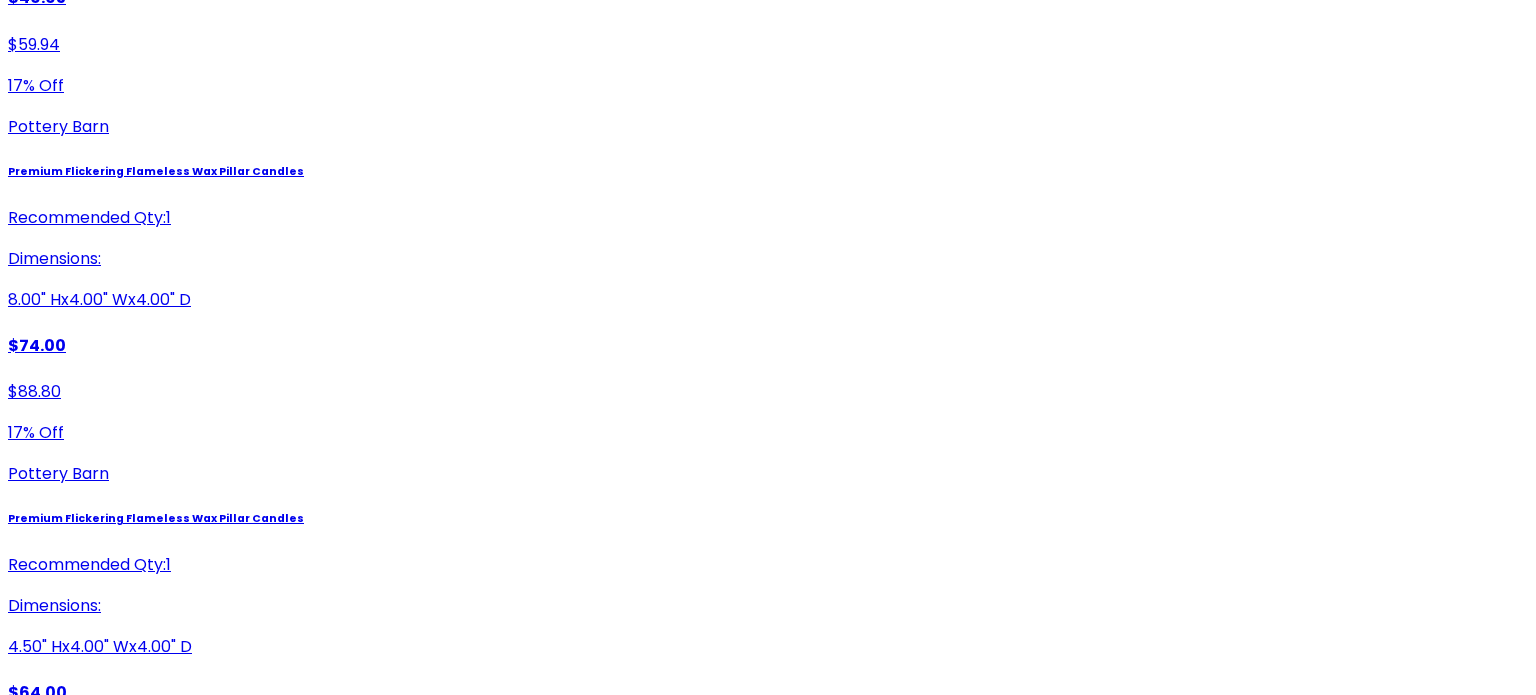 click on "Tonal Plaid Square Throw Pillow 18"x18"" at bounding box center (768, 5402) 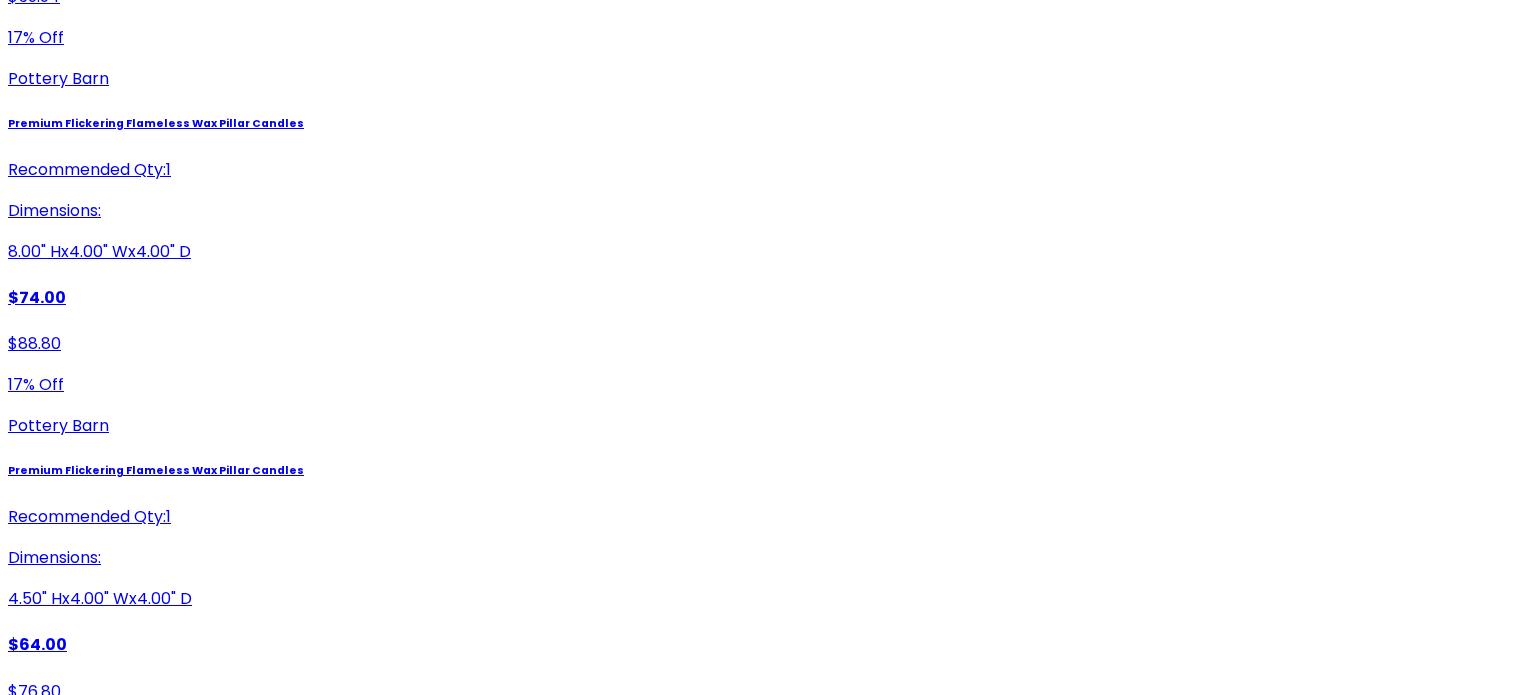 scroll, scrollTop: 4168, scrollLeft: 0, axis: vertical 